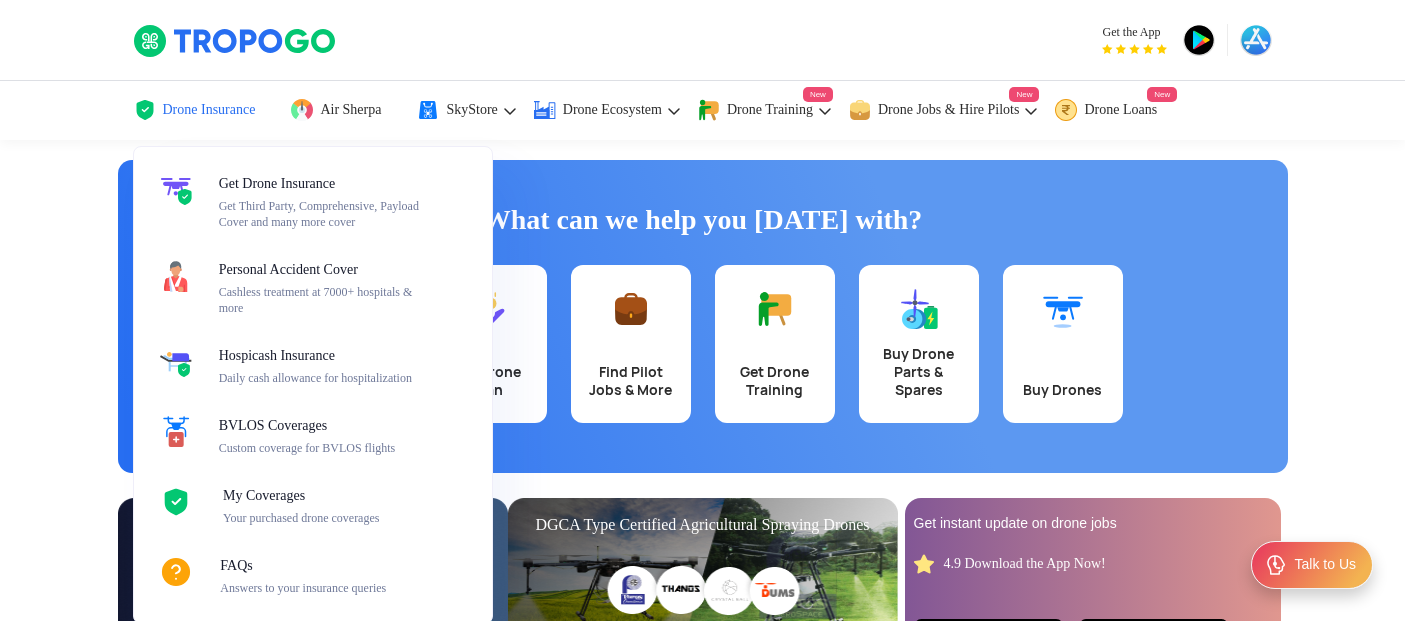 scroll, scrollTop: 0, scrollLeft: 0, axis: both 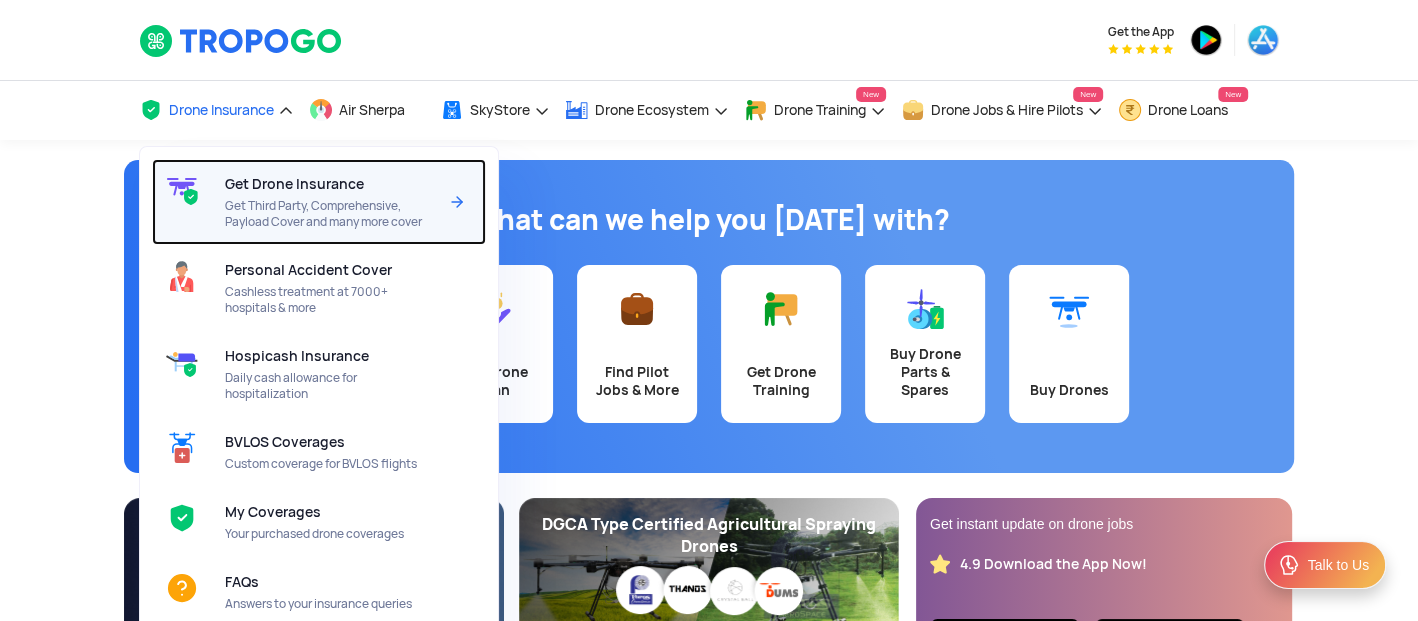 click on "Get Drone Insurance" at bounding box center [294, 184] 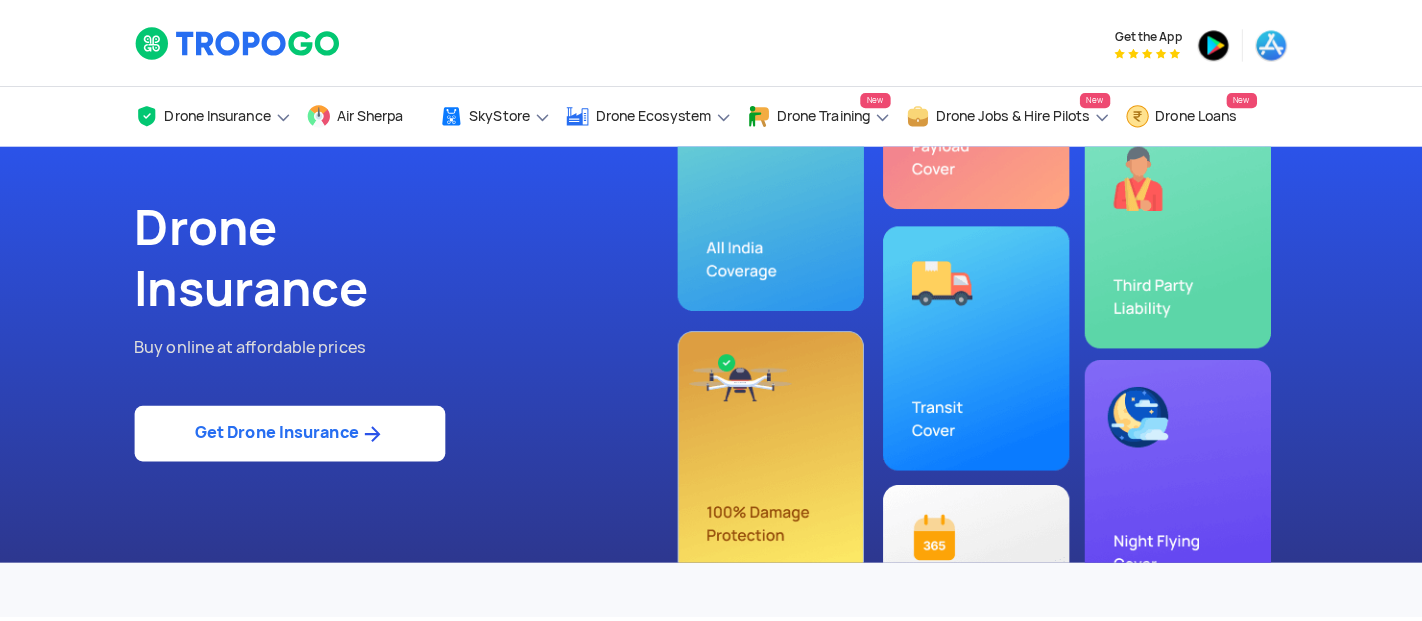 scroll, scrollTop: 0, scrollLeft: 0, axis: both 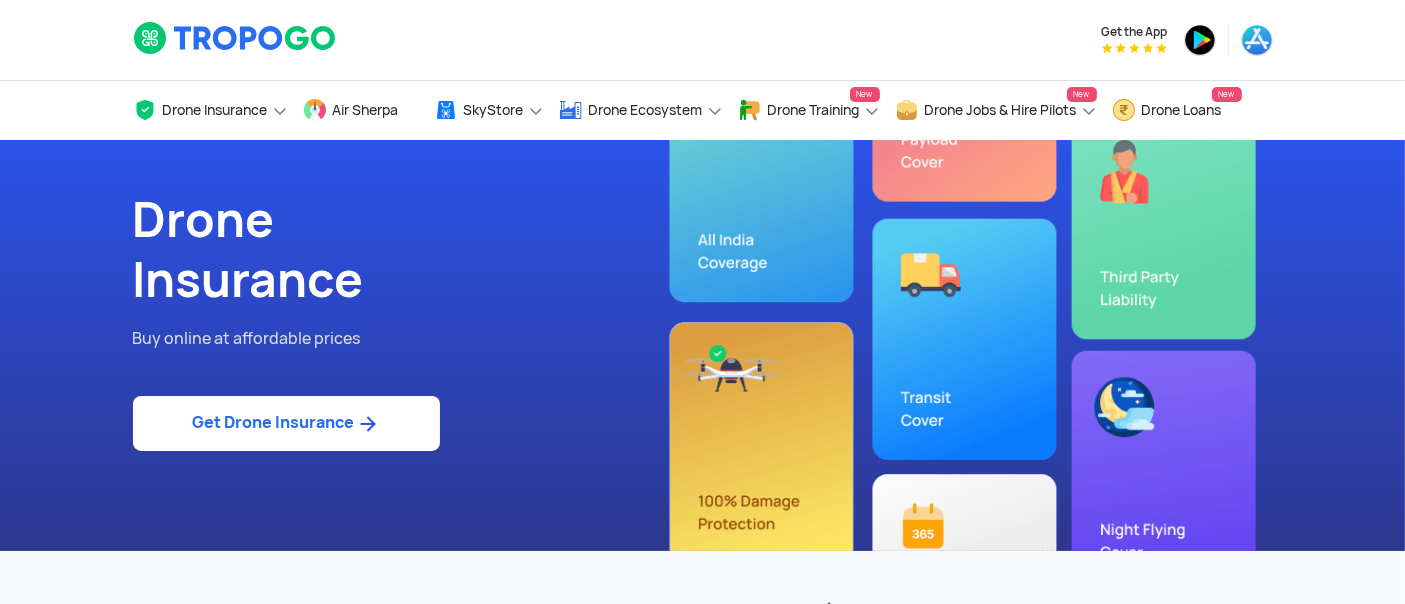 click on "Get Drone Insurance" 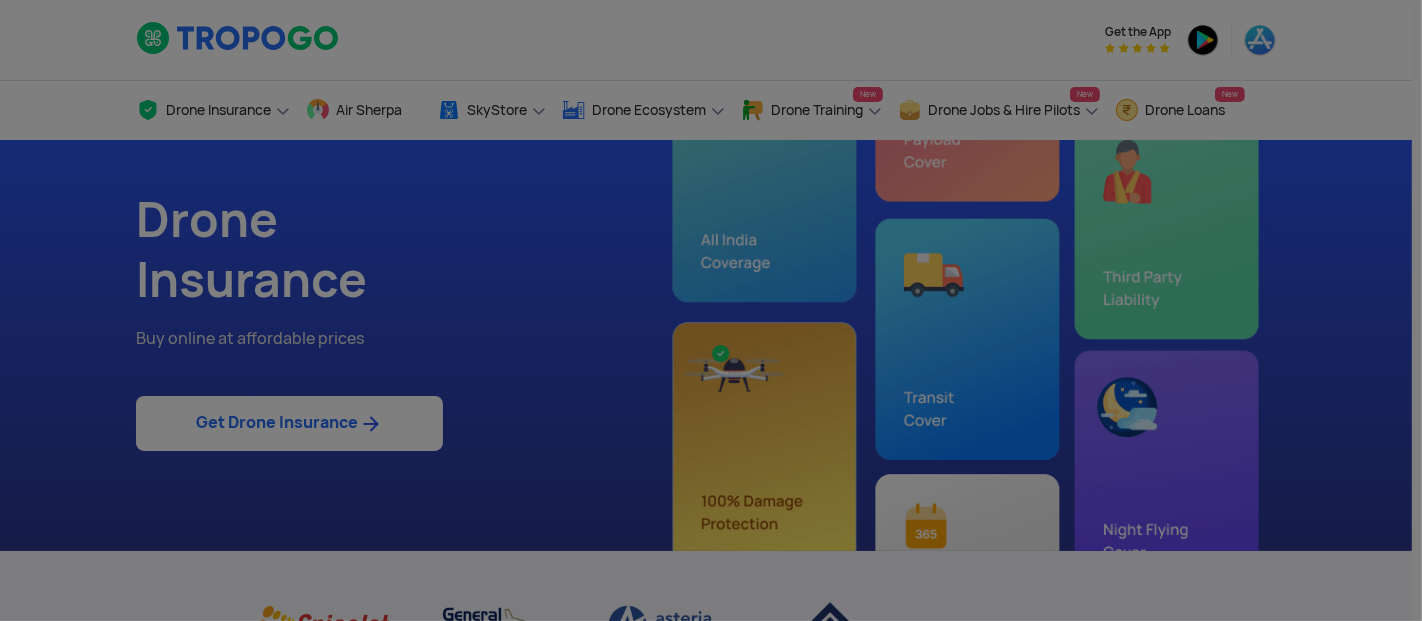 scroll, scrollTop: 0, scrollLeft: 0, axis: both 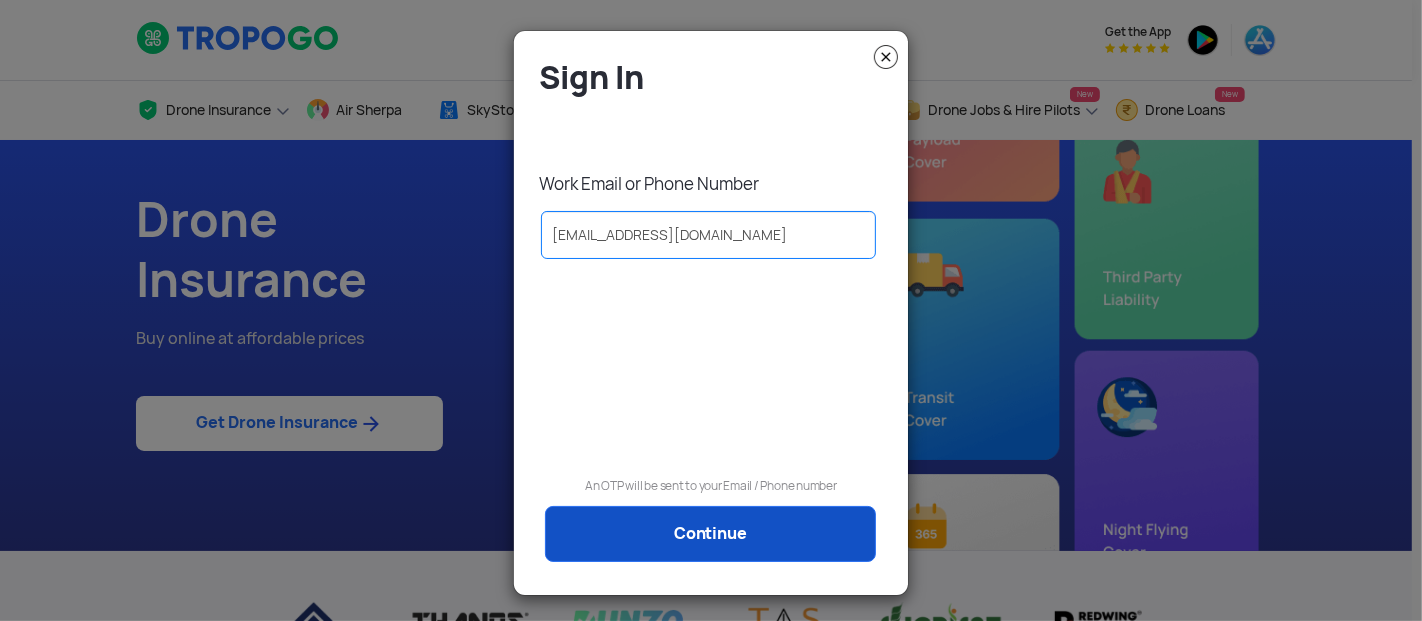 type on "subrata@tropogo.com" 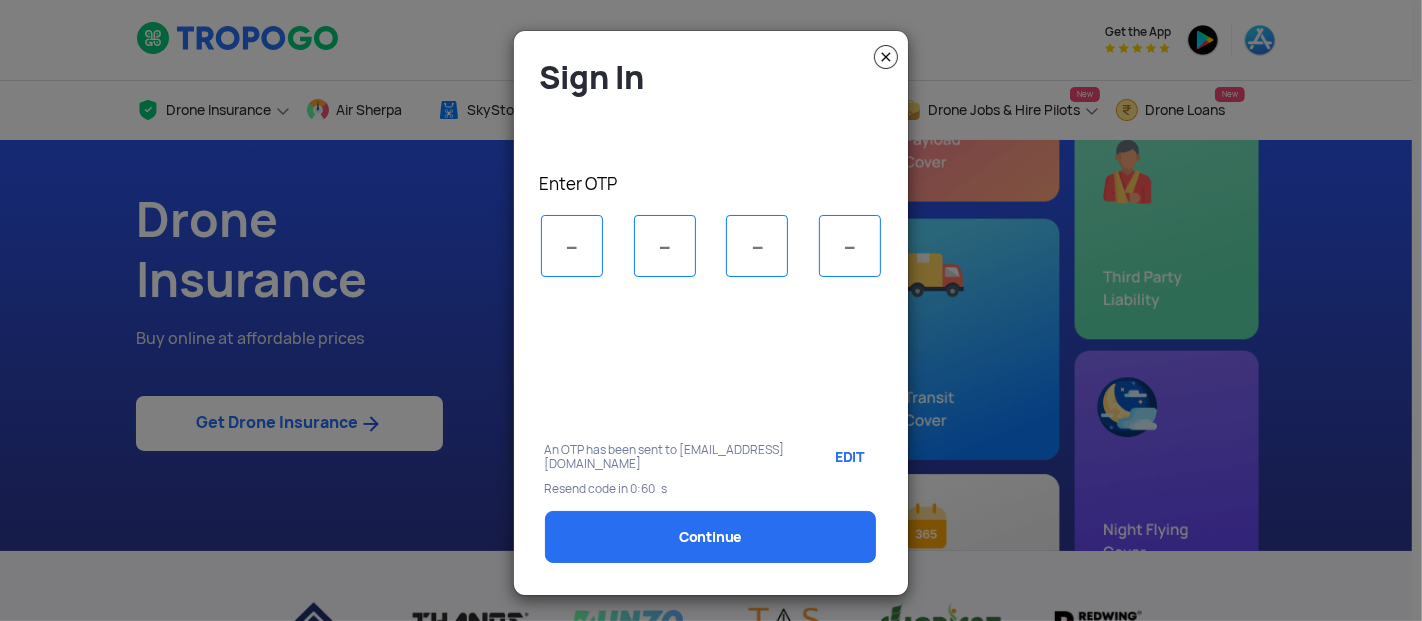 scroll, scrollTop: 0, scrollLeft: 0, axis: both 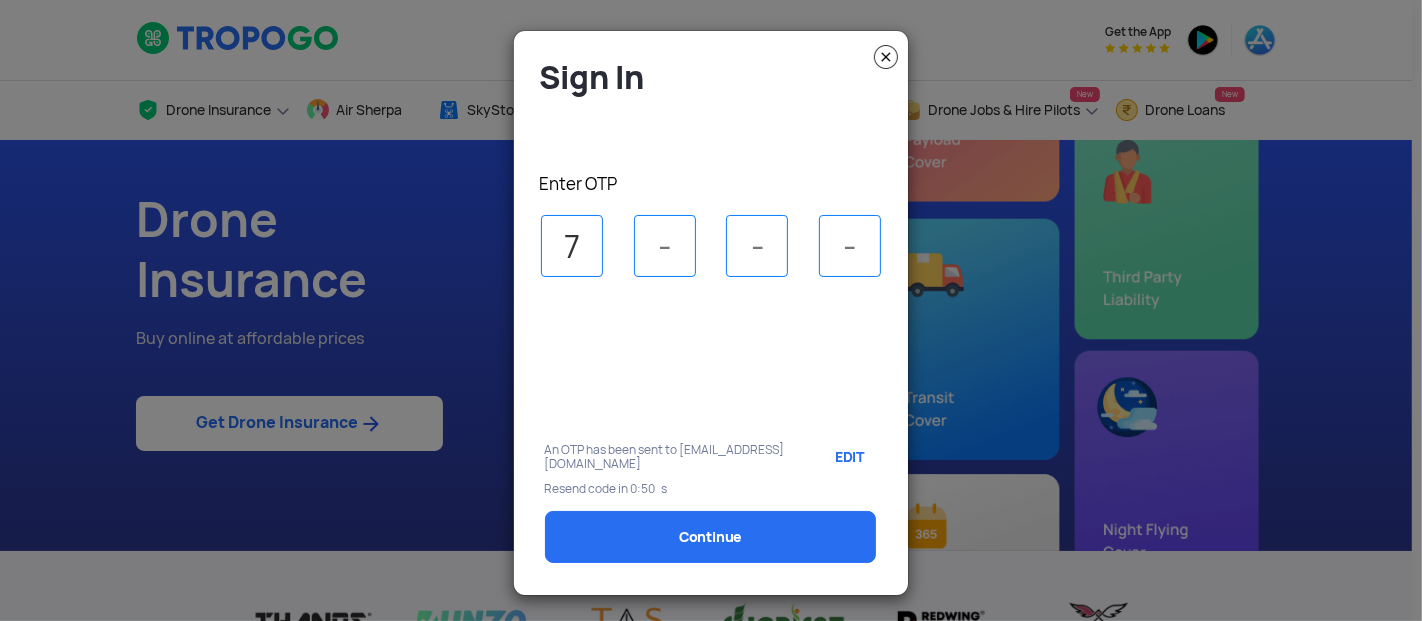 type on "7" 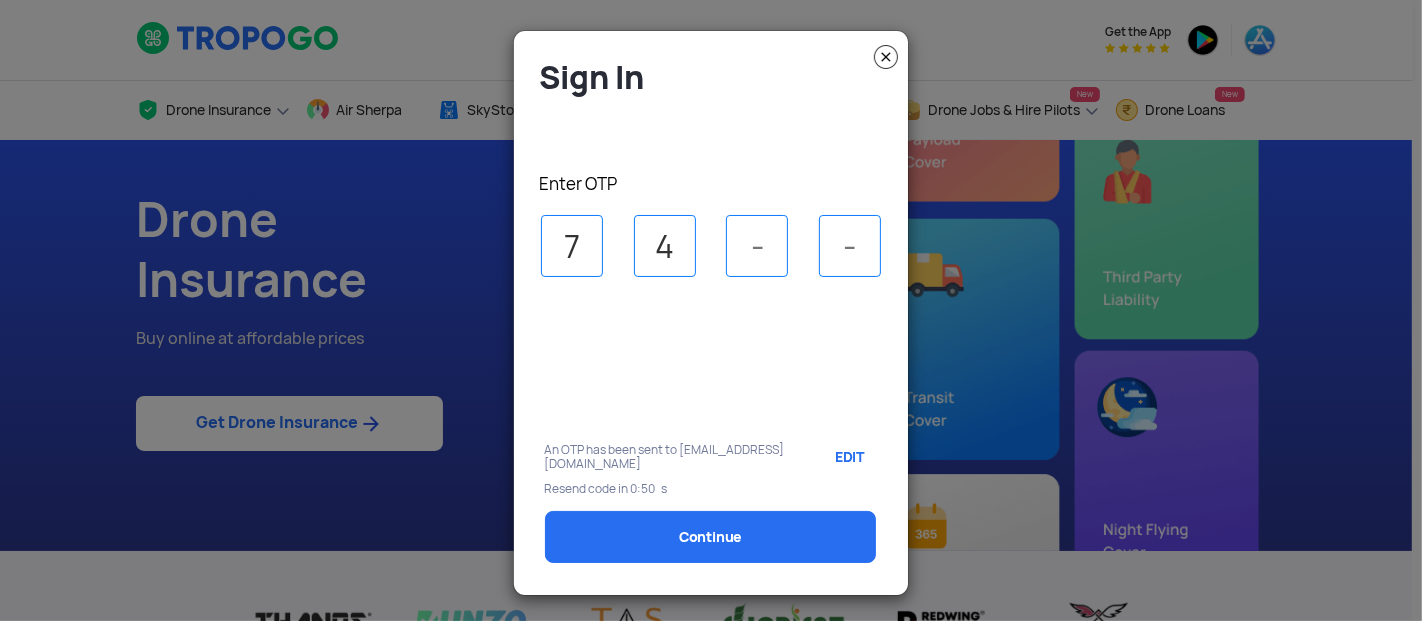 type on "4" 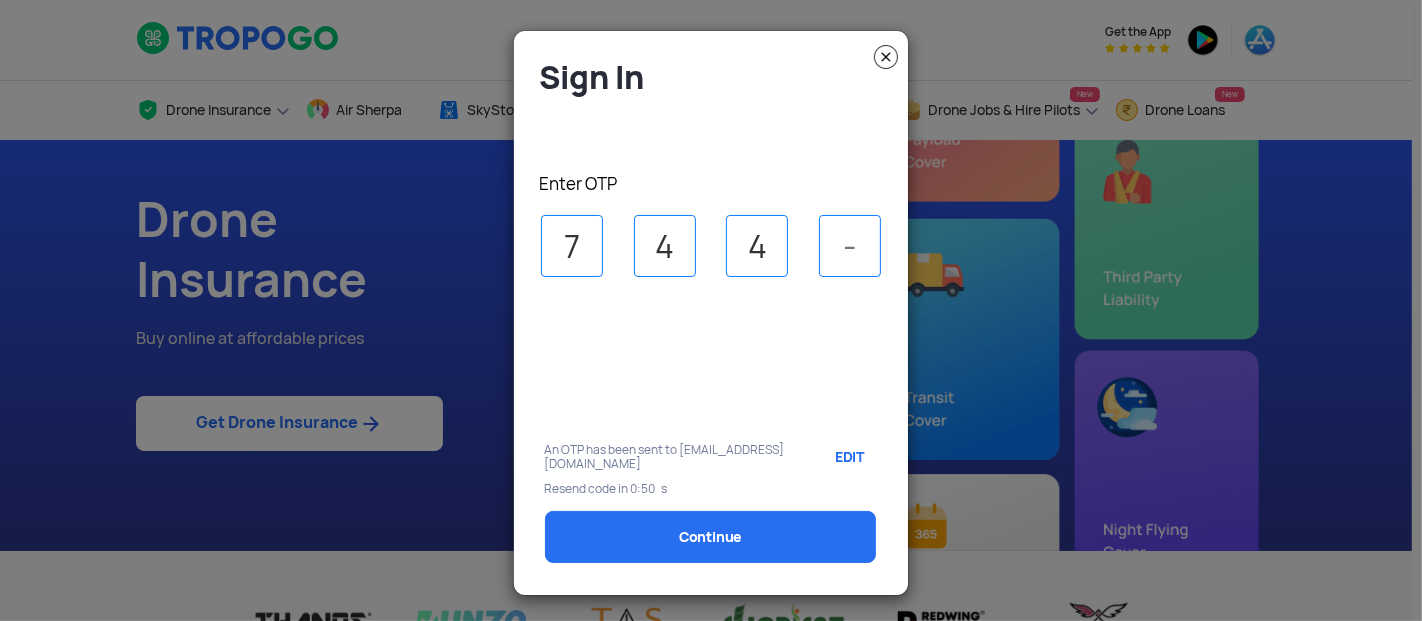 type on "4" 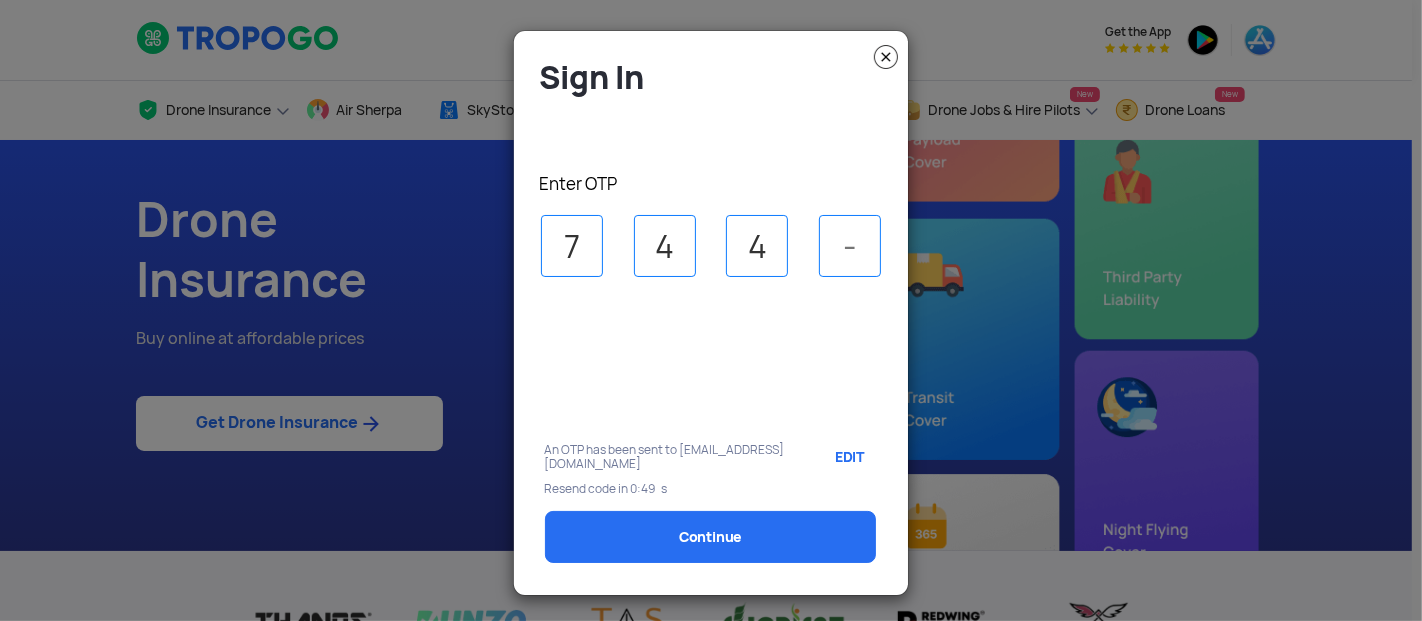 type on "4" 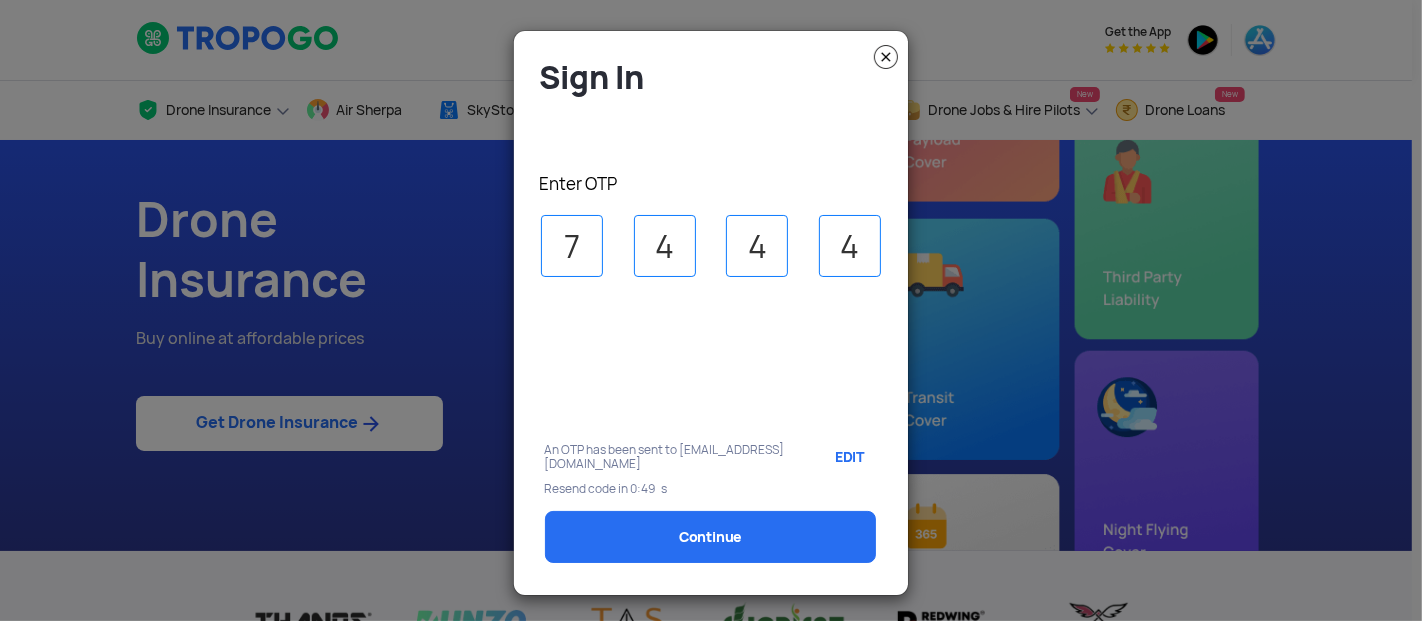 select on "1000000" 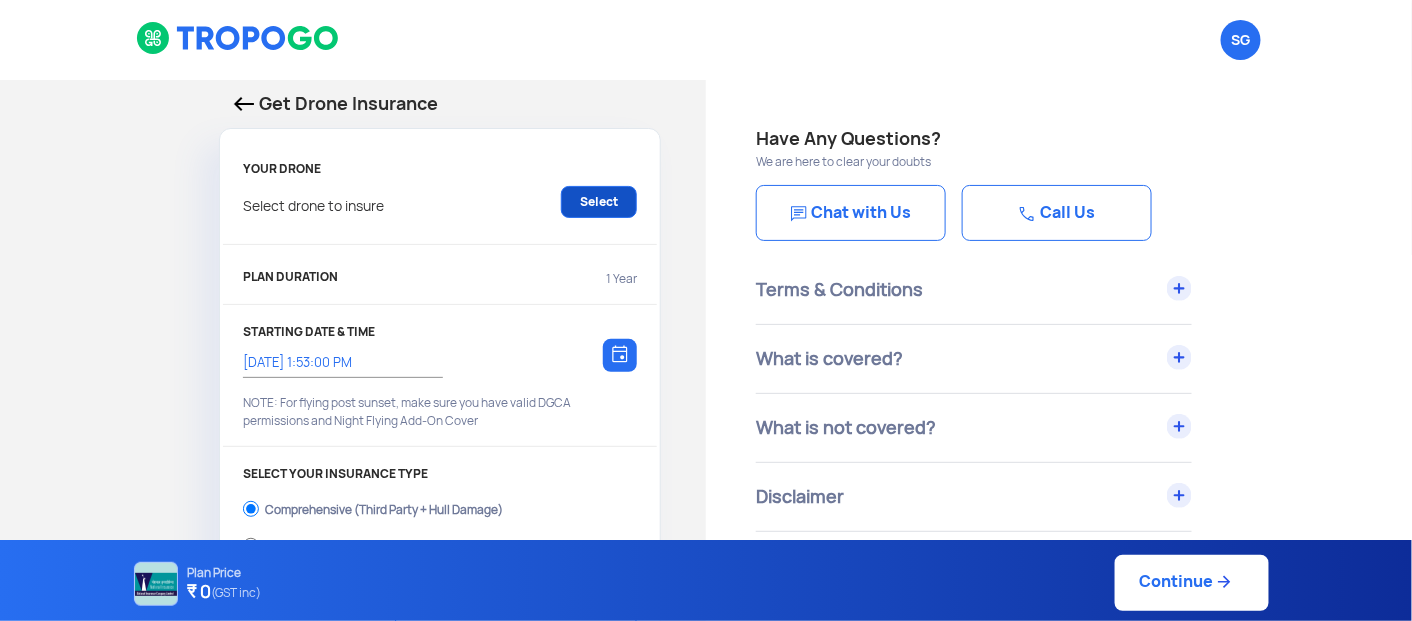 click on "Select" 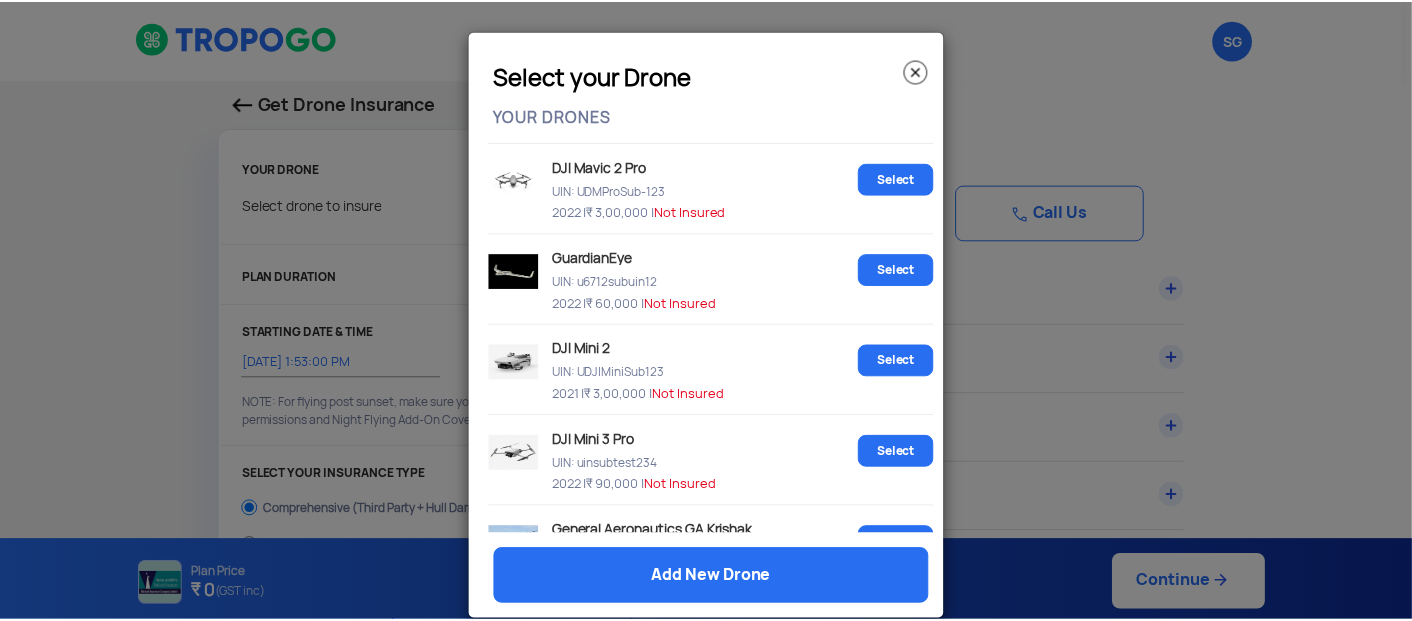 scroll, scrollTop: 422, scrollLeft: 0, axis: vertical 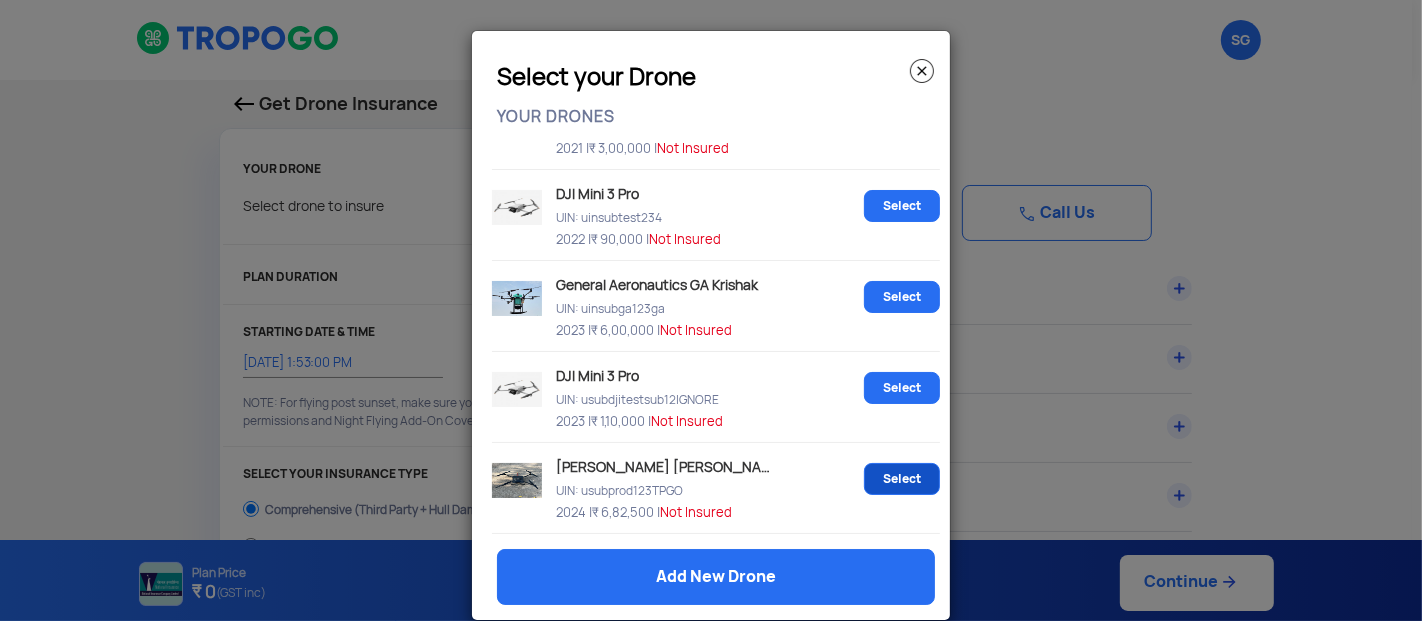 click on "Select" 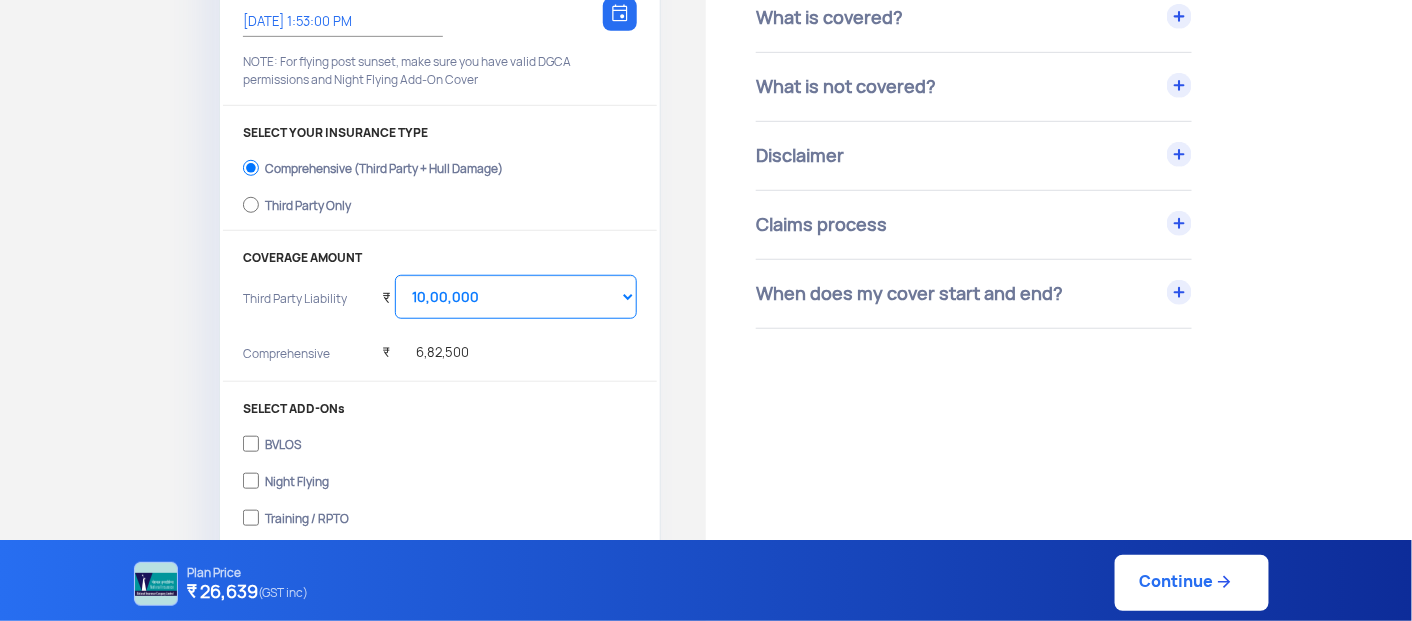 scroll, scrollTop: 342, scrollLeft: 0, axis: vertical 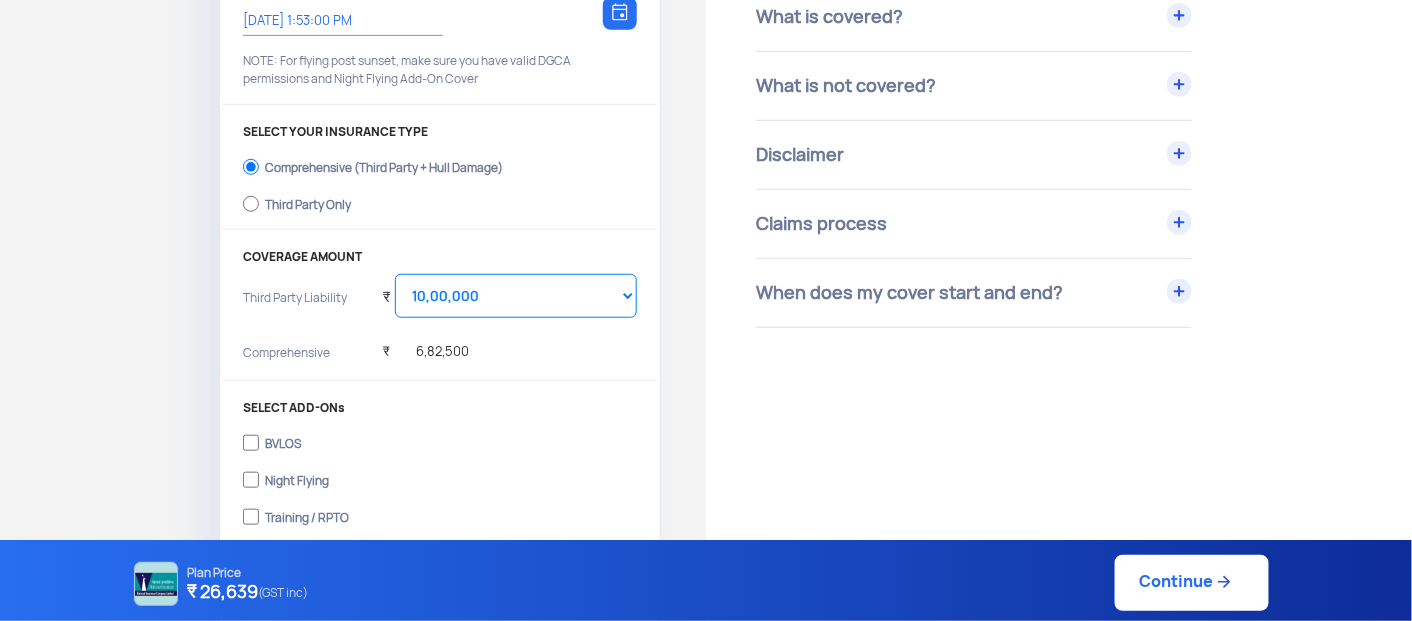 click on "Third Party Only" 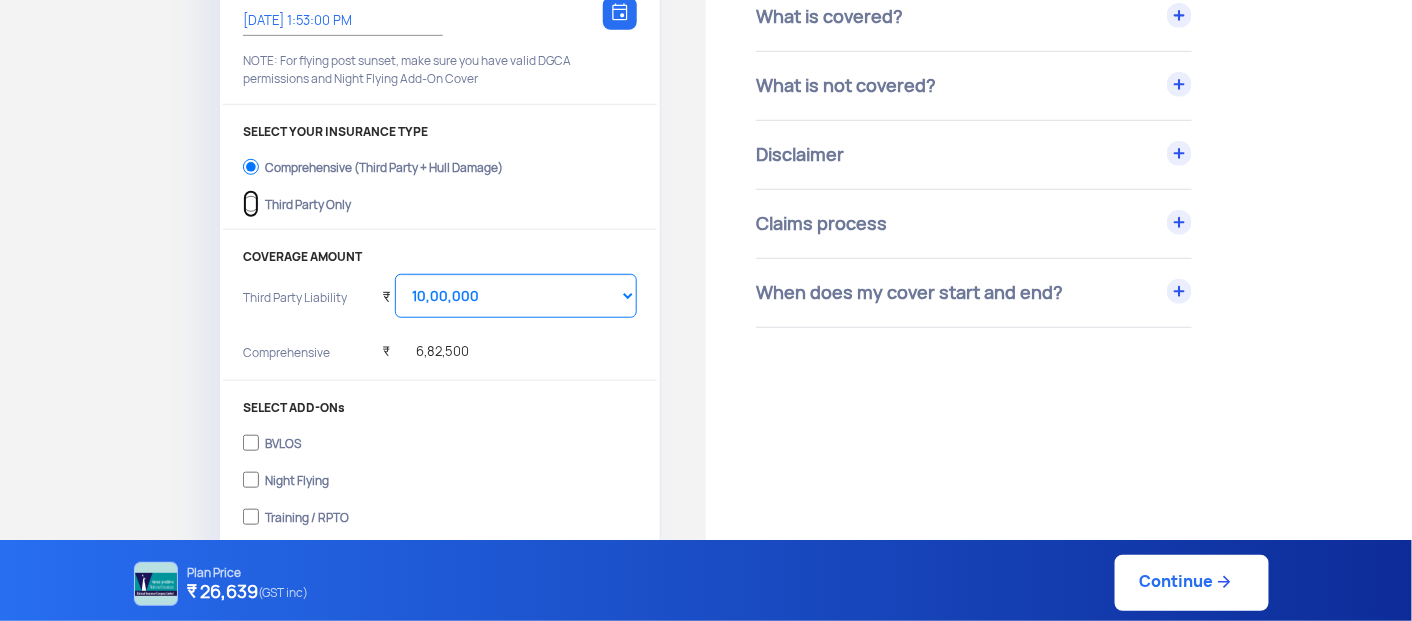 radio on "true" 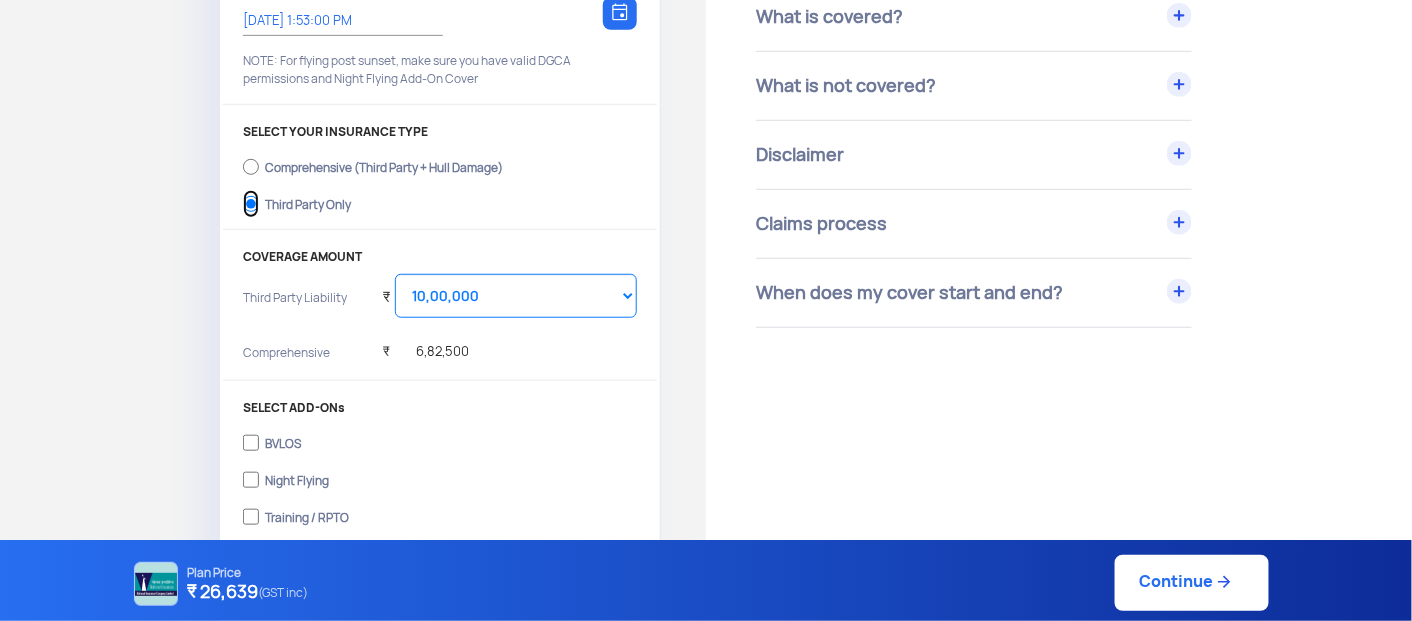 select on "2000000" 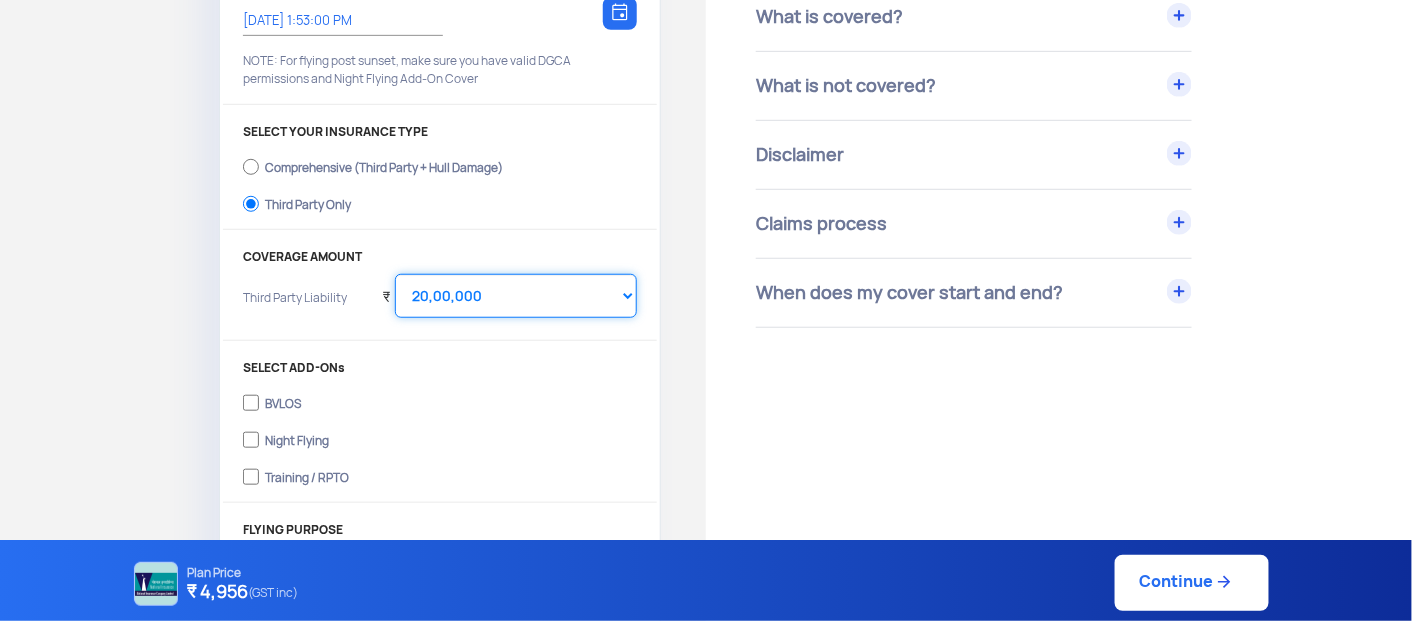 click on "Select Amount   20,00,000   25,00,000   30,00,000" at bounding box center (516, 296) 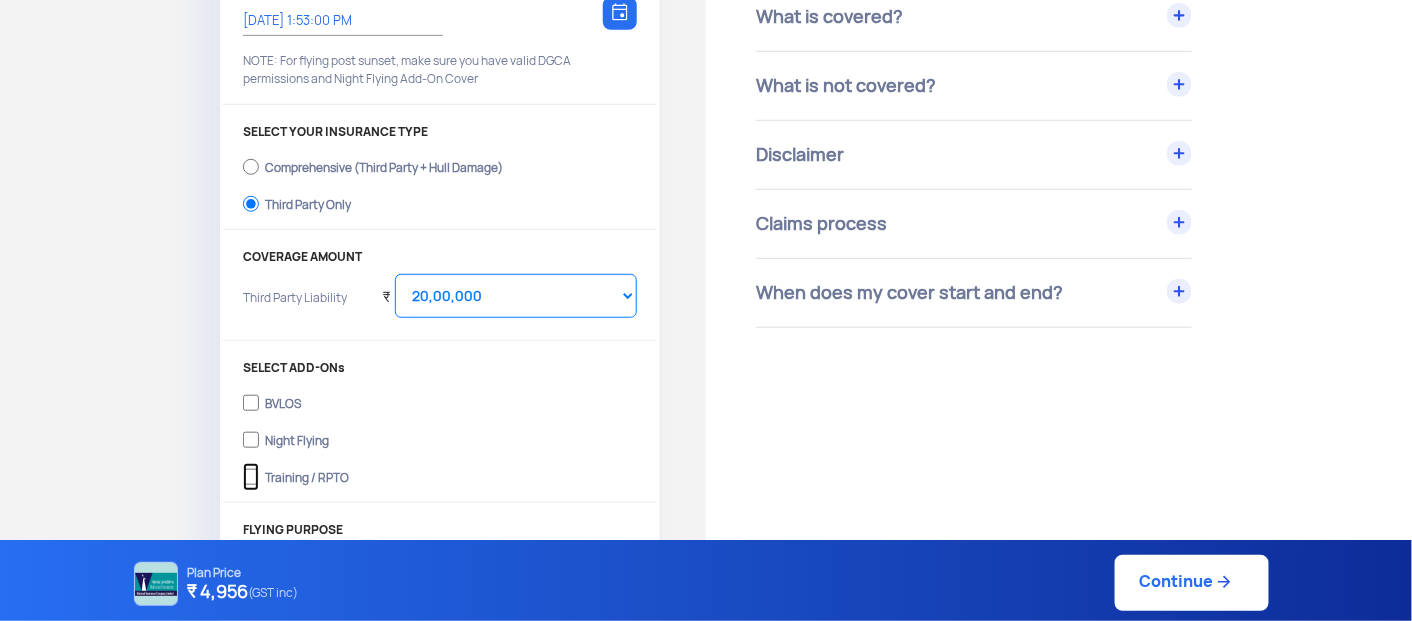 click on "Training / RPTO" at bounding box center [251, 477] 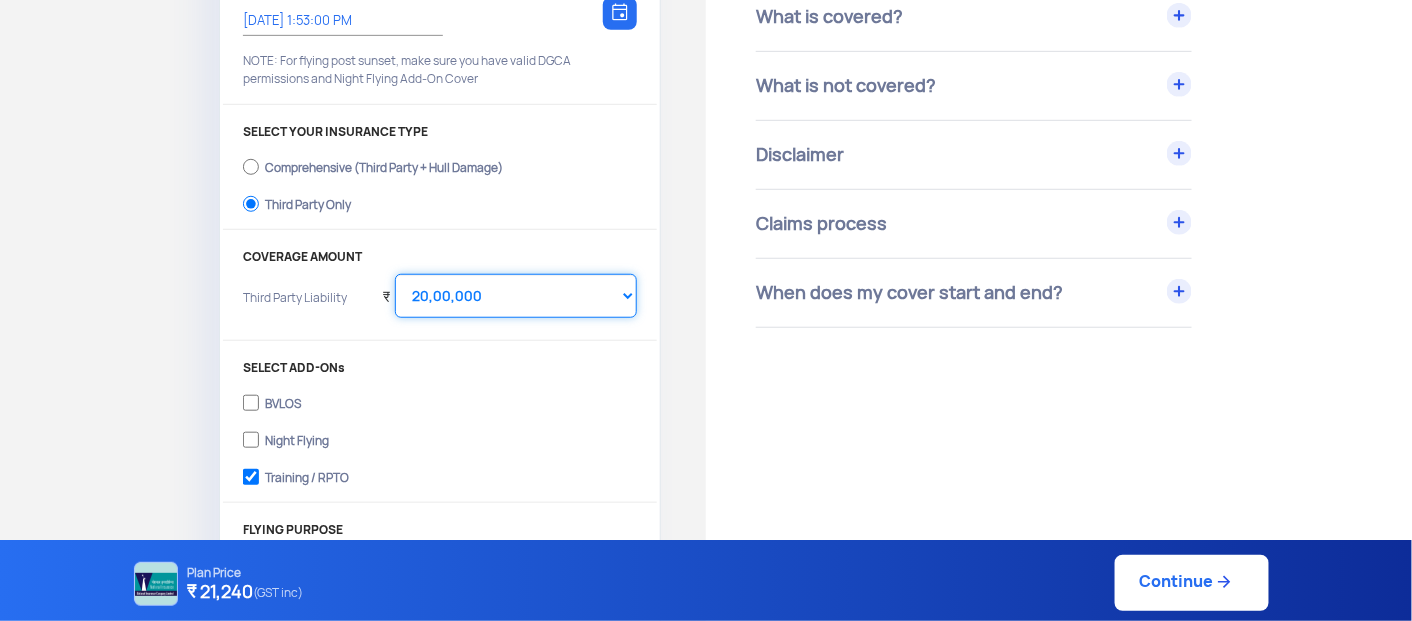 click on "Select Amount   10,00,000   15,00,000   20,00,000   25,00,000   30,00,000" at bounding box center (516, 296) 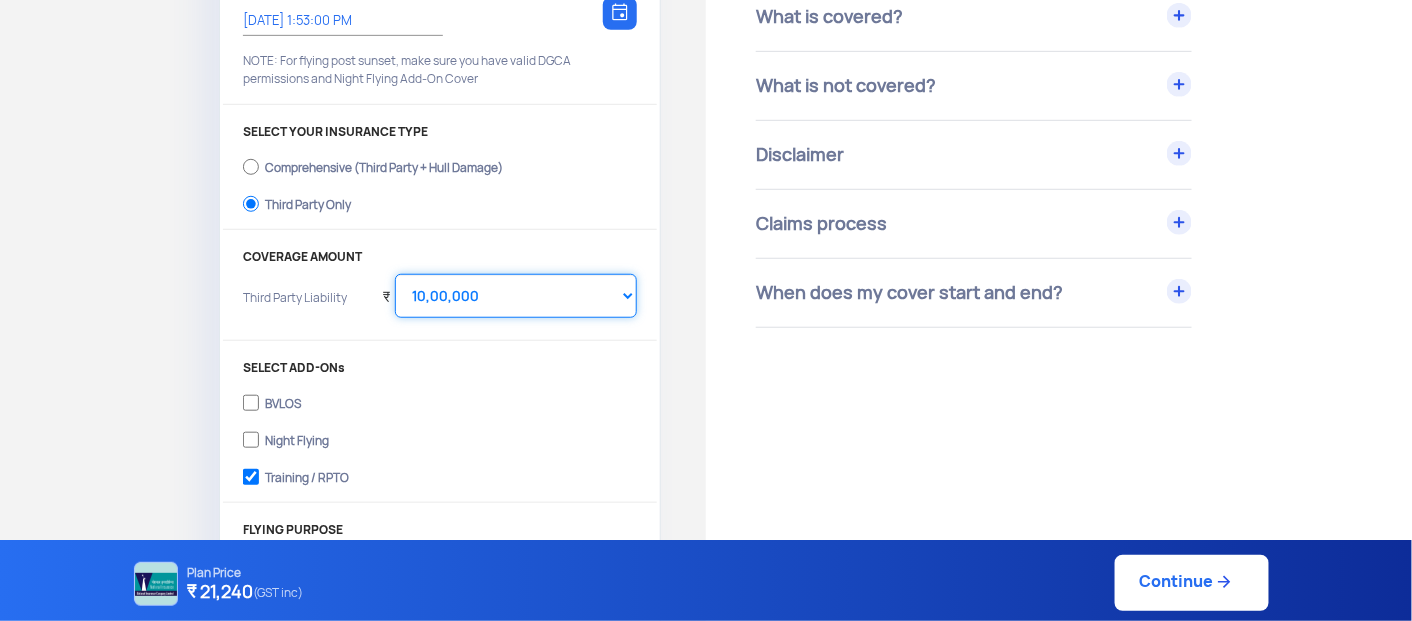 click on "Select Amount   10,00,000   15,00,000   20,00,000   25,00,000   30,00,000" at bounding box center (516, 296) 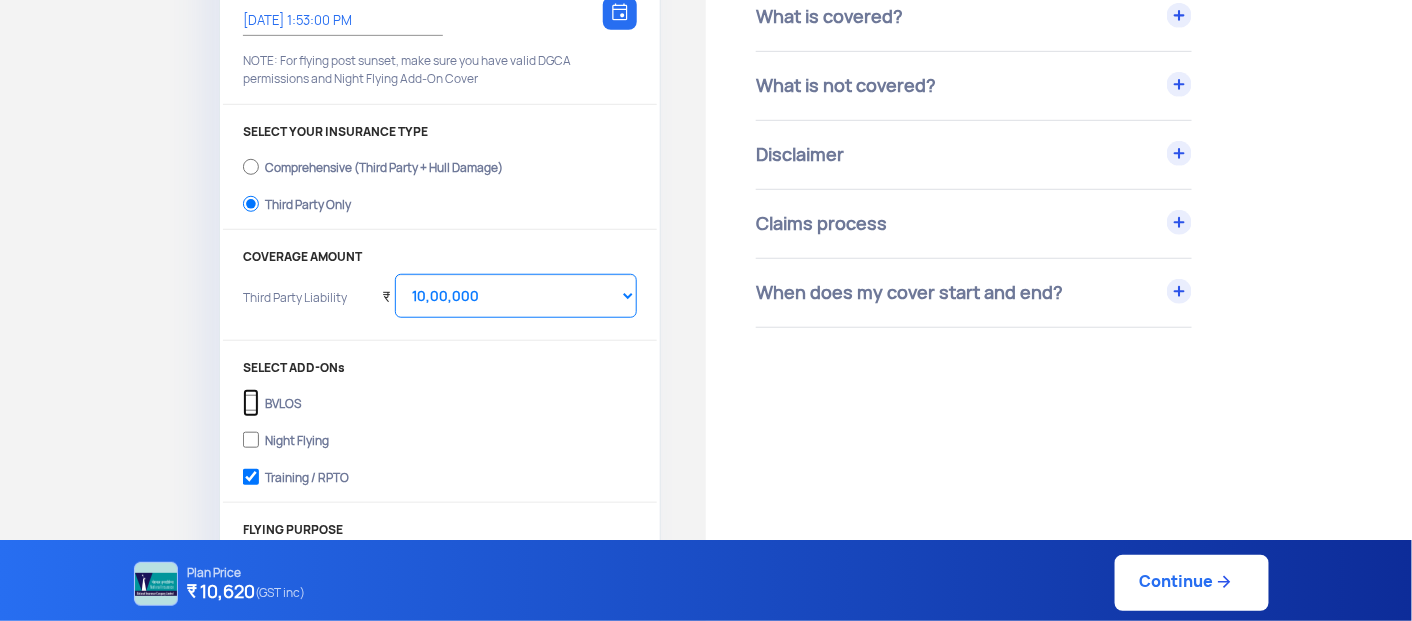 click on "BVLOS" at bounding box center (251, 403) 